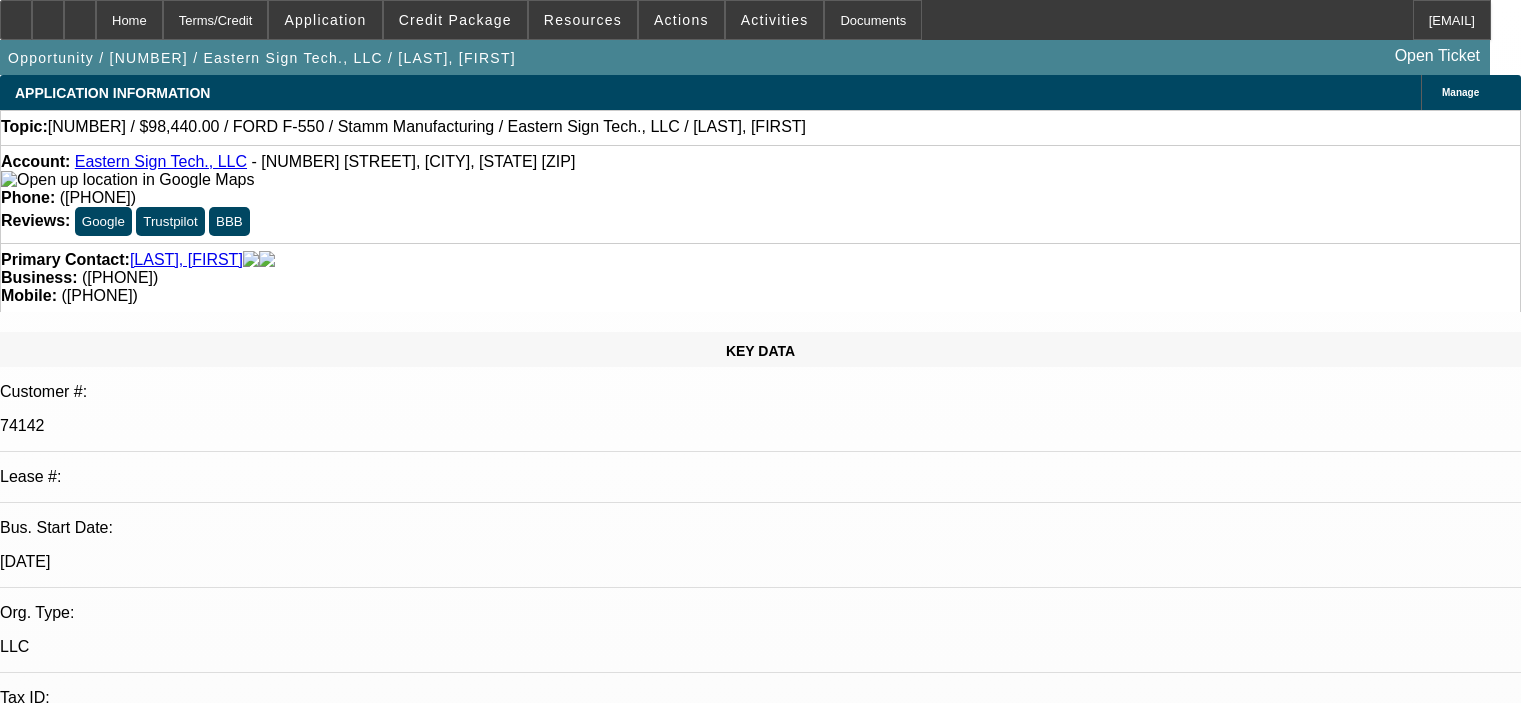 select on "0" 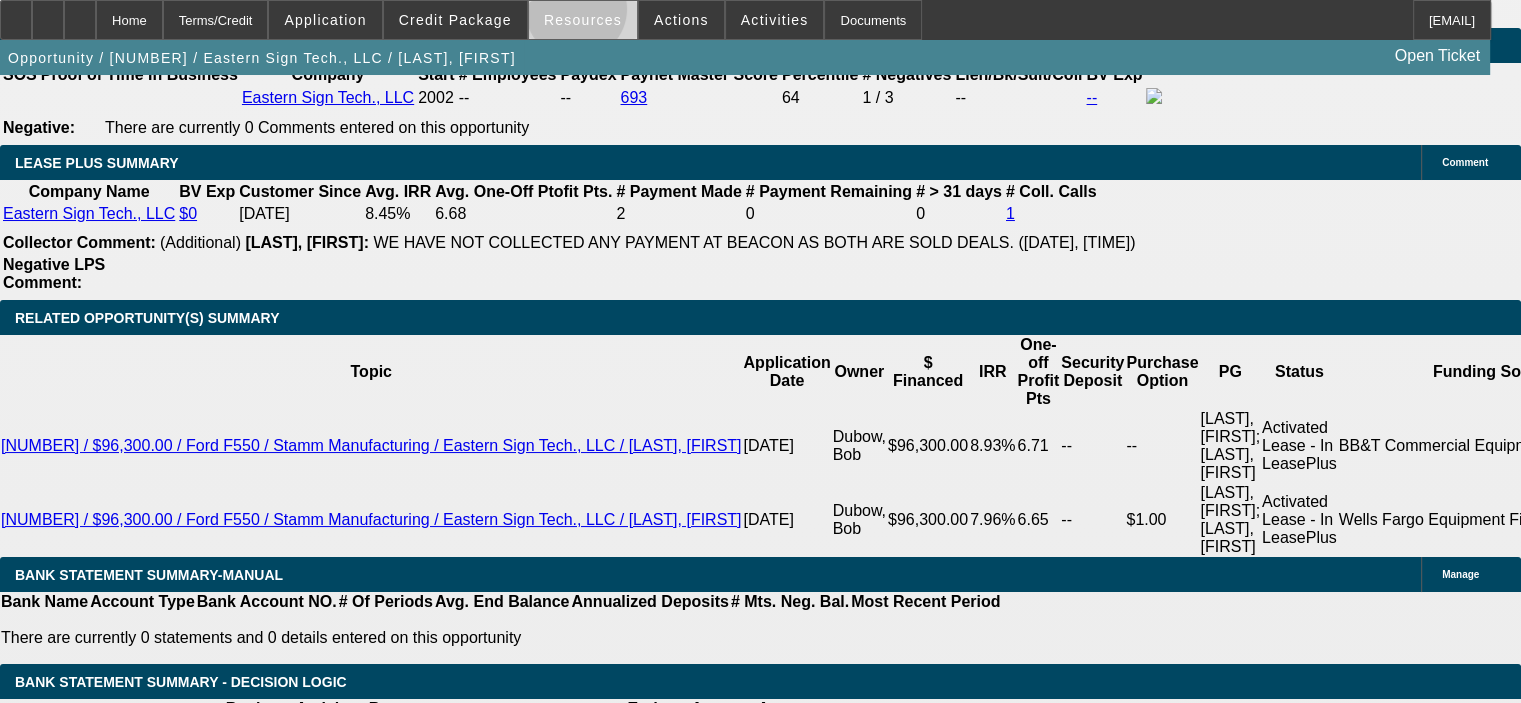 click on "Resources" at bounding box center (583, 20) 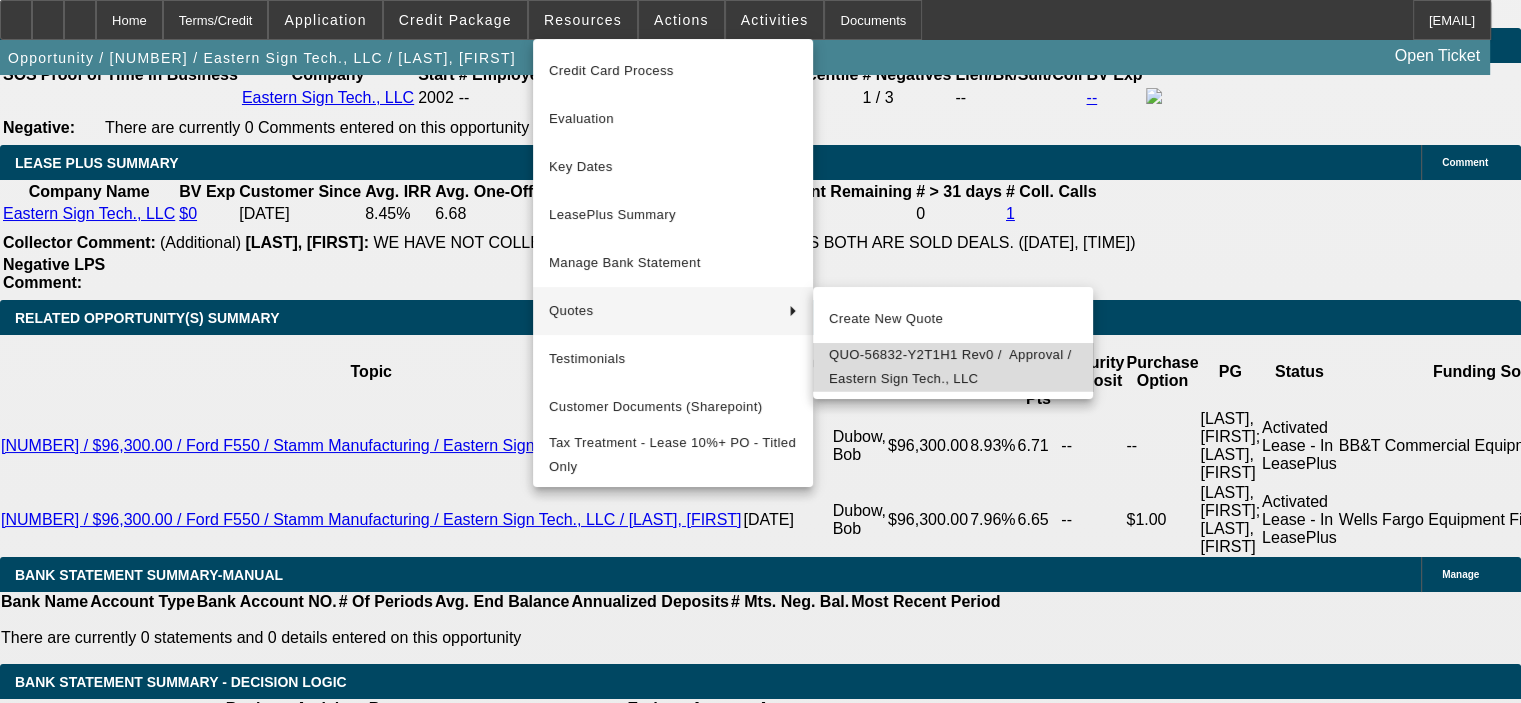 click on "QUO-56832-Y2T1H1 Rev0 / Approval / Eastern Sign Tech., LLC" at bounding box center [953, 367] 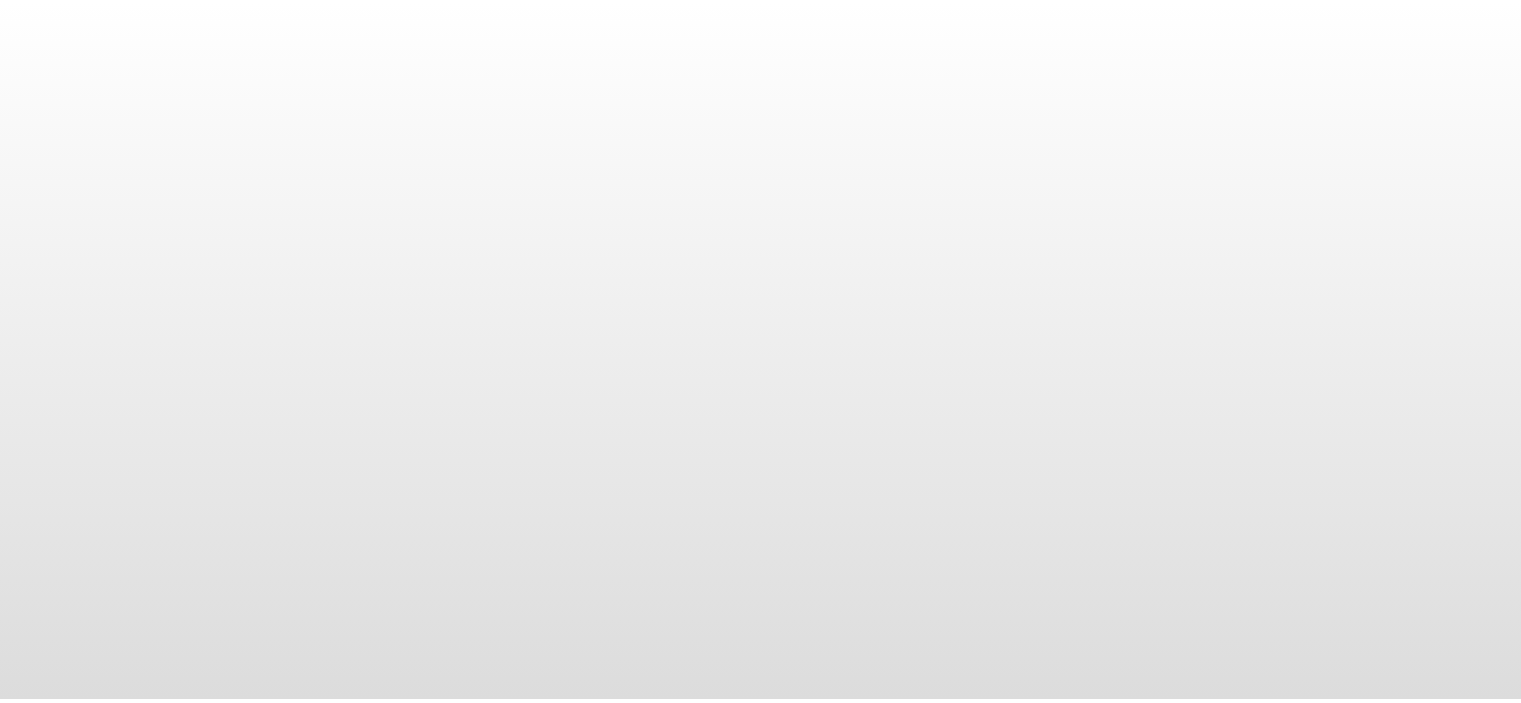 scroll, scrollTop: 0, scrollLeft: 0, axis: both 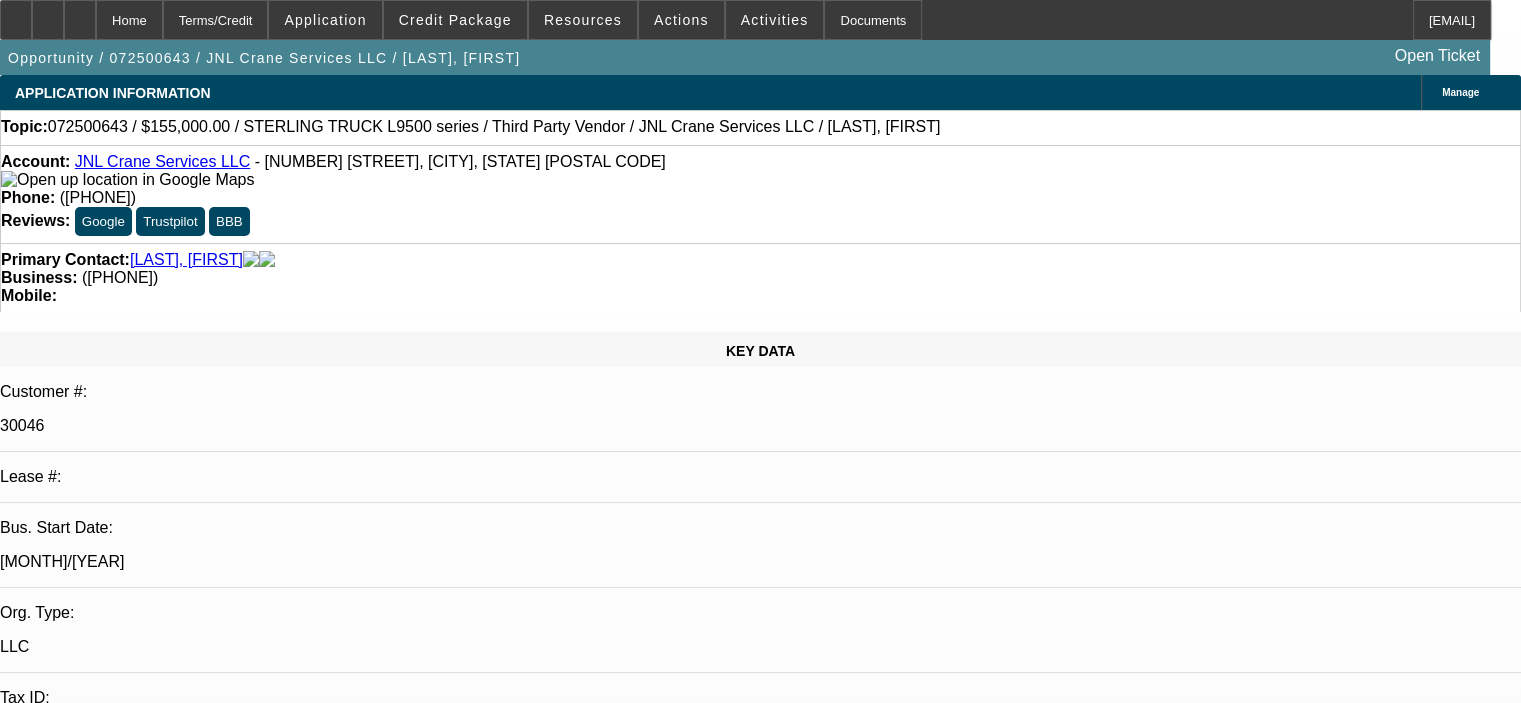 select on "0" 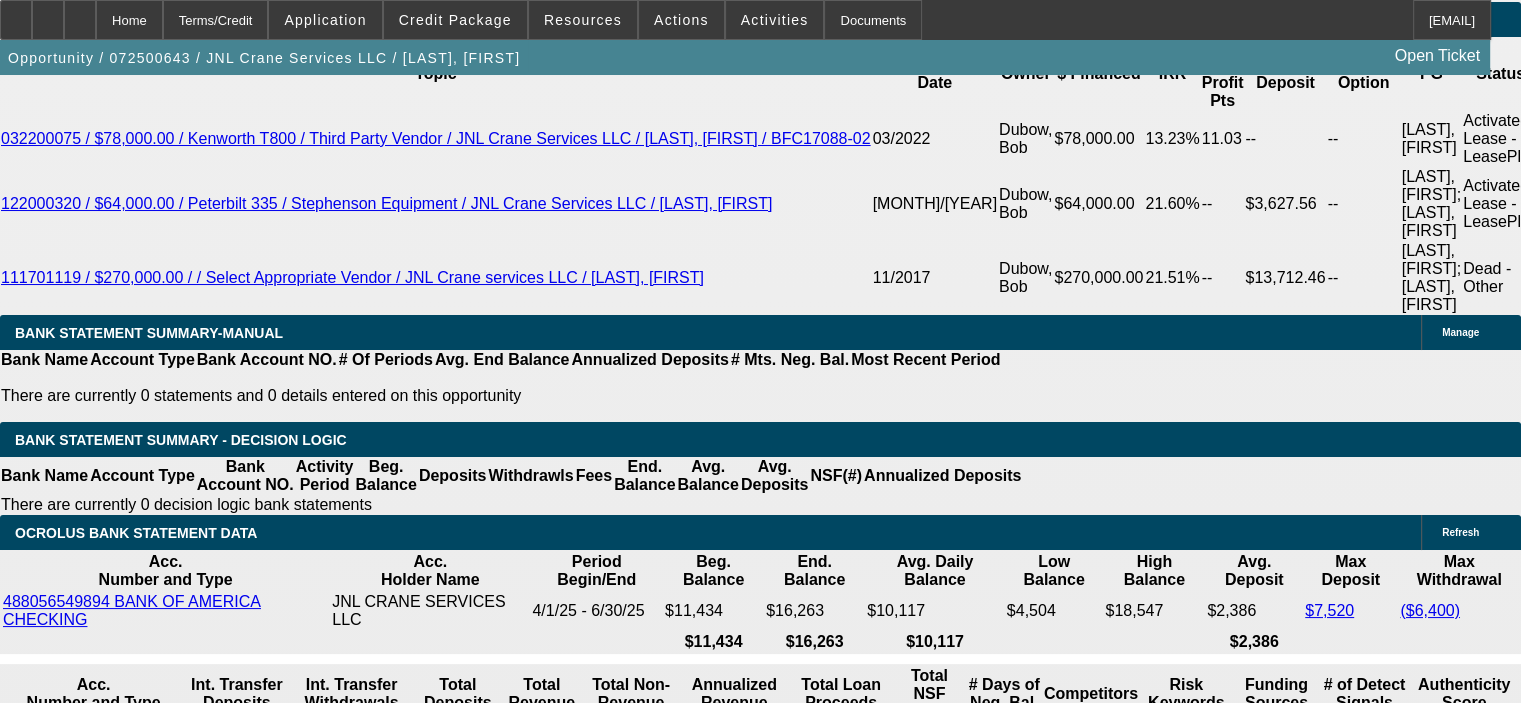 scroll, scrollTop: 3581, scrollLeft: 0, axis: vertical 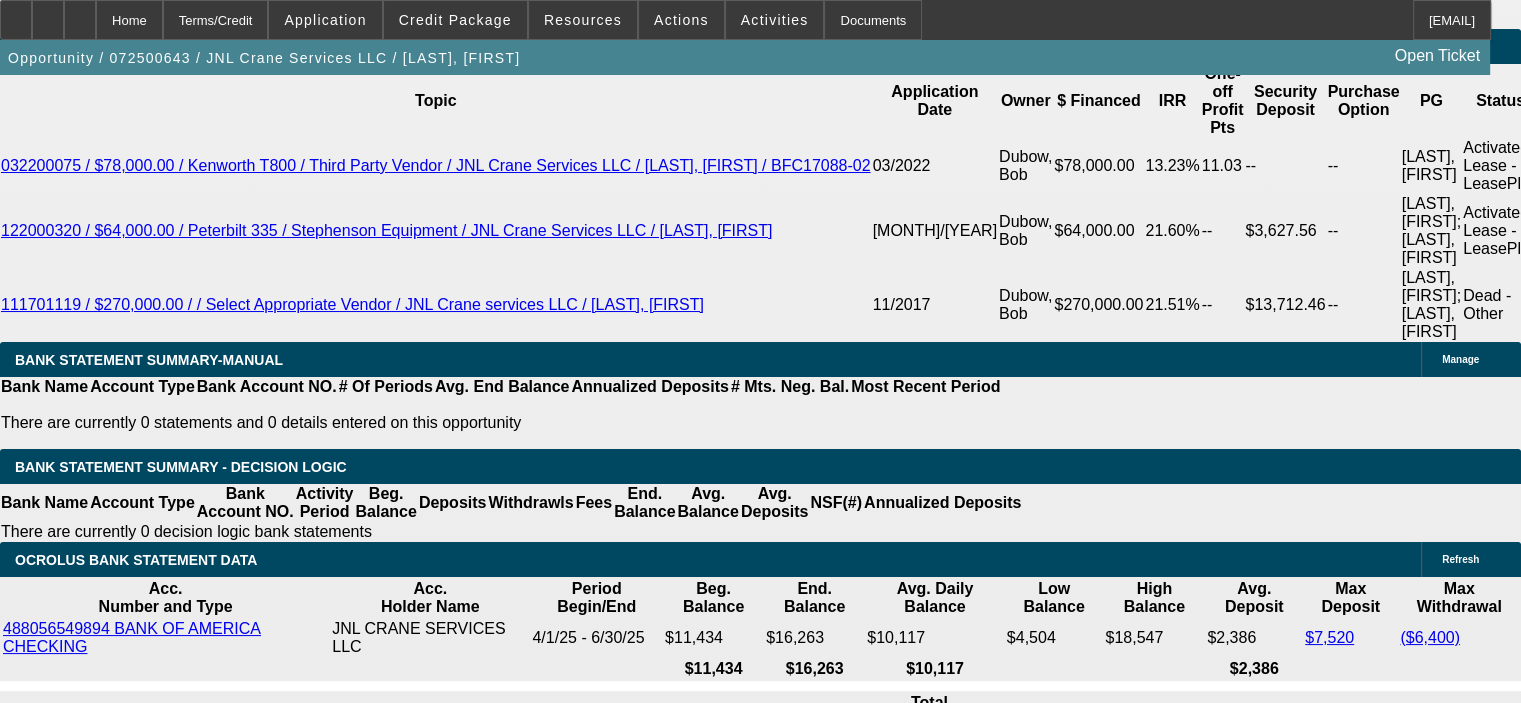 click on "$0.00" 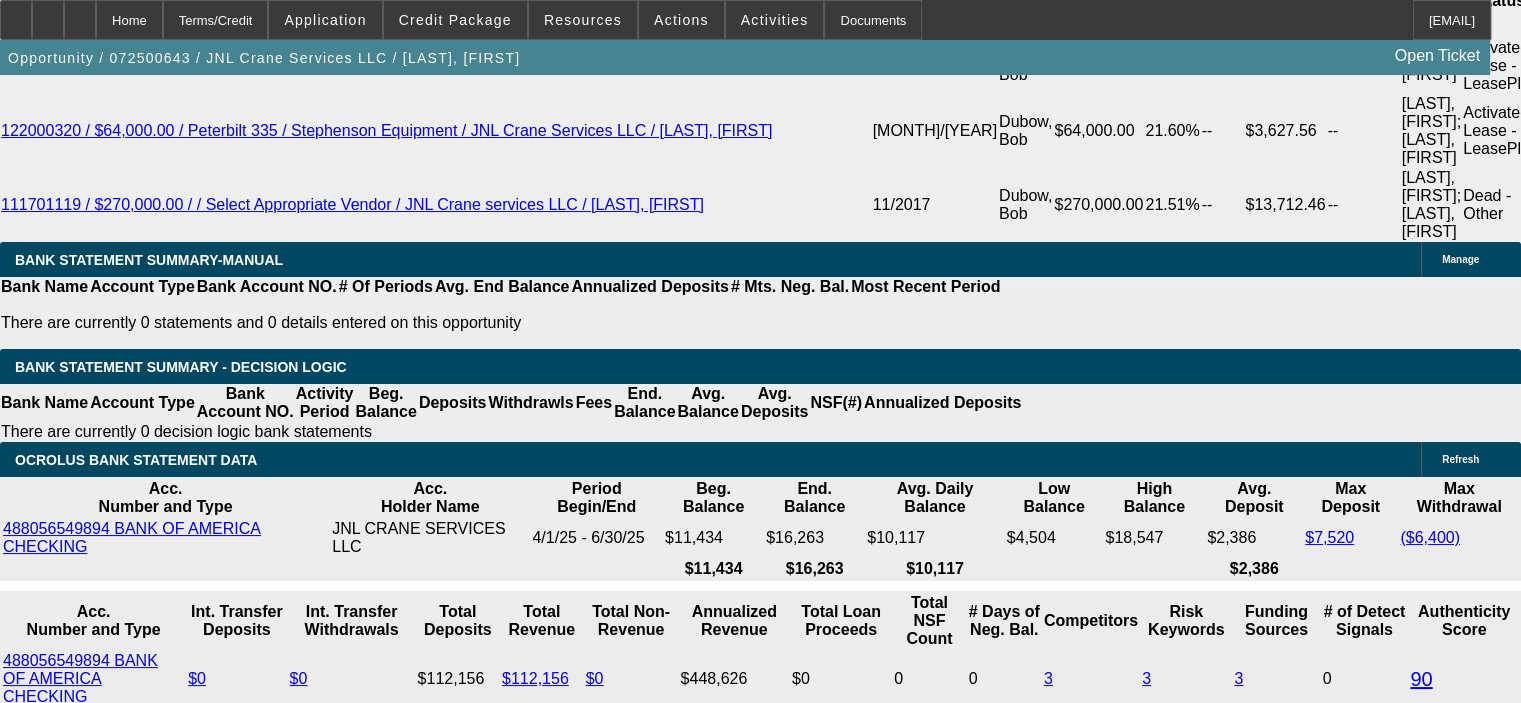 drag, startPoint x: 244, startPoint y: 499, endPoint x: 398, endPoint y: 499, distance: 154 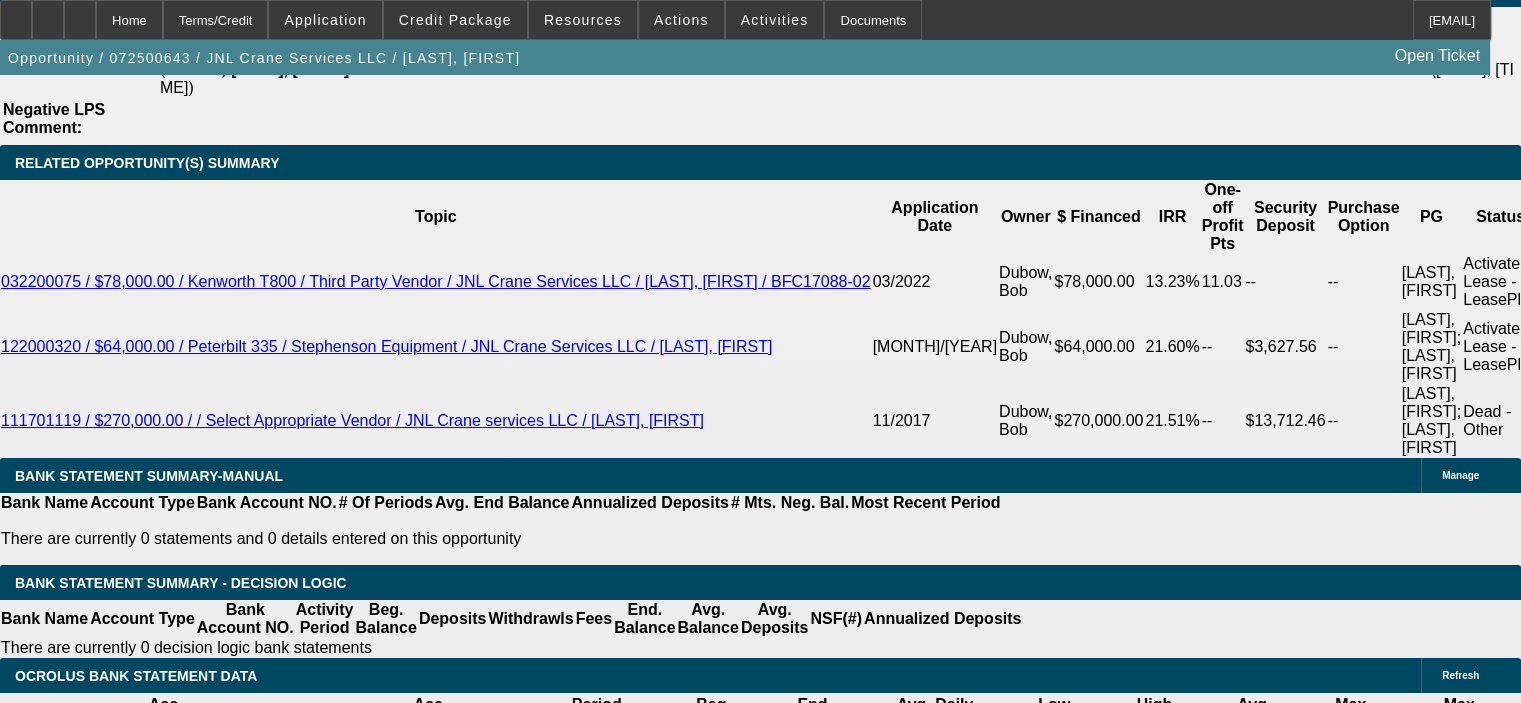 scroll, scrollTop: 3381, scrollLeft: 0, axis: vertical 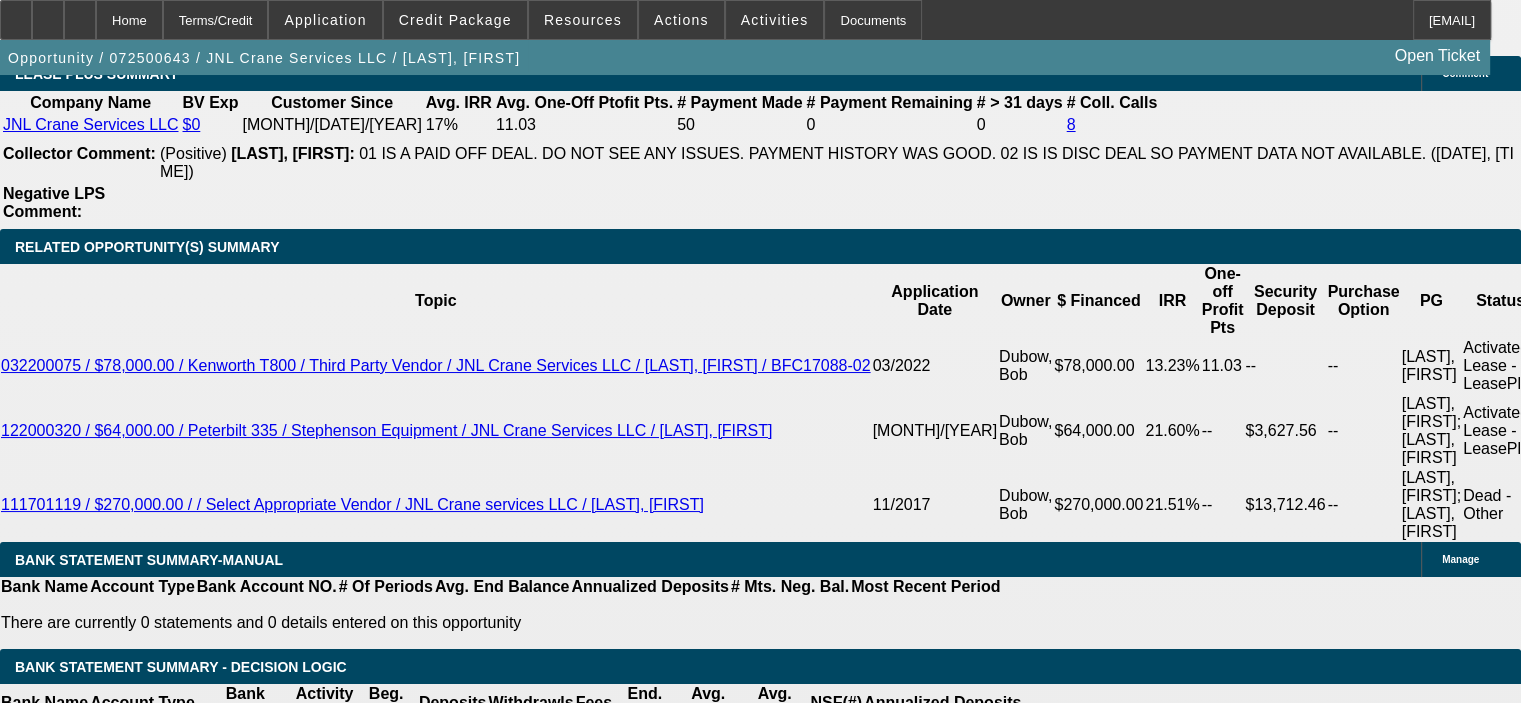 click at bounding box center (322, 1925) 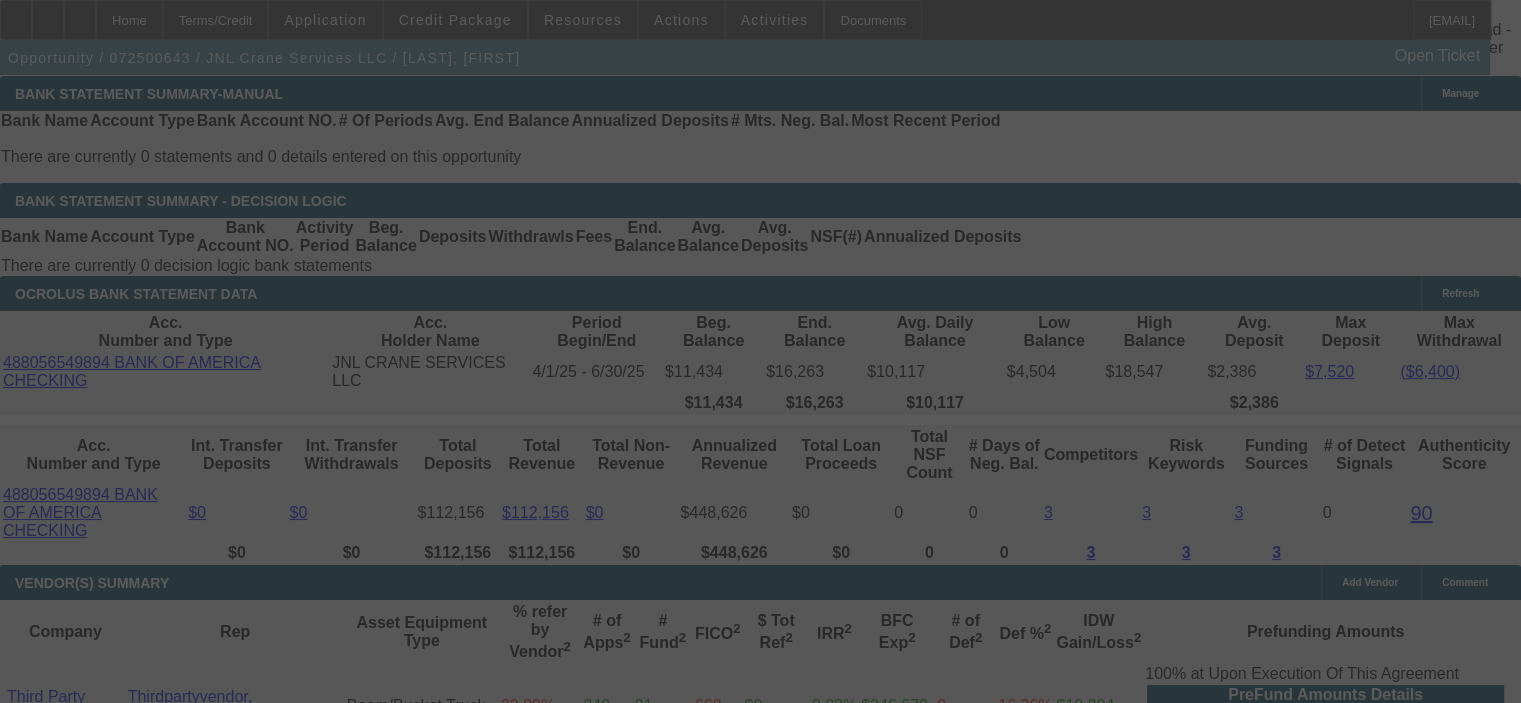 scroll, scrollTop: 3881, scrollLeft: 0, axis: vertical 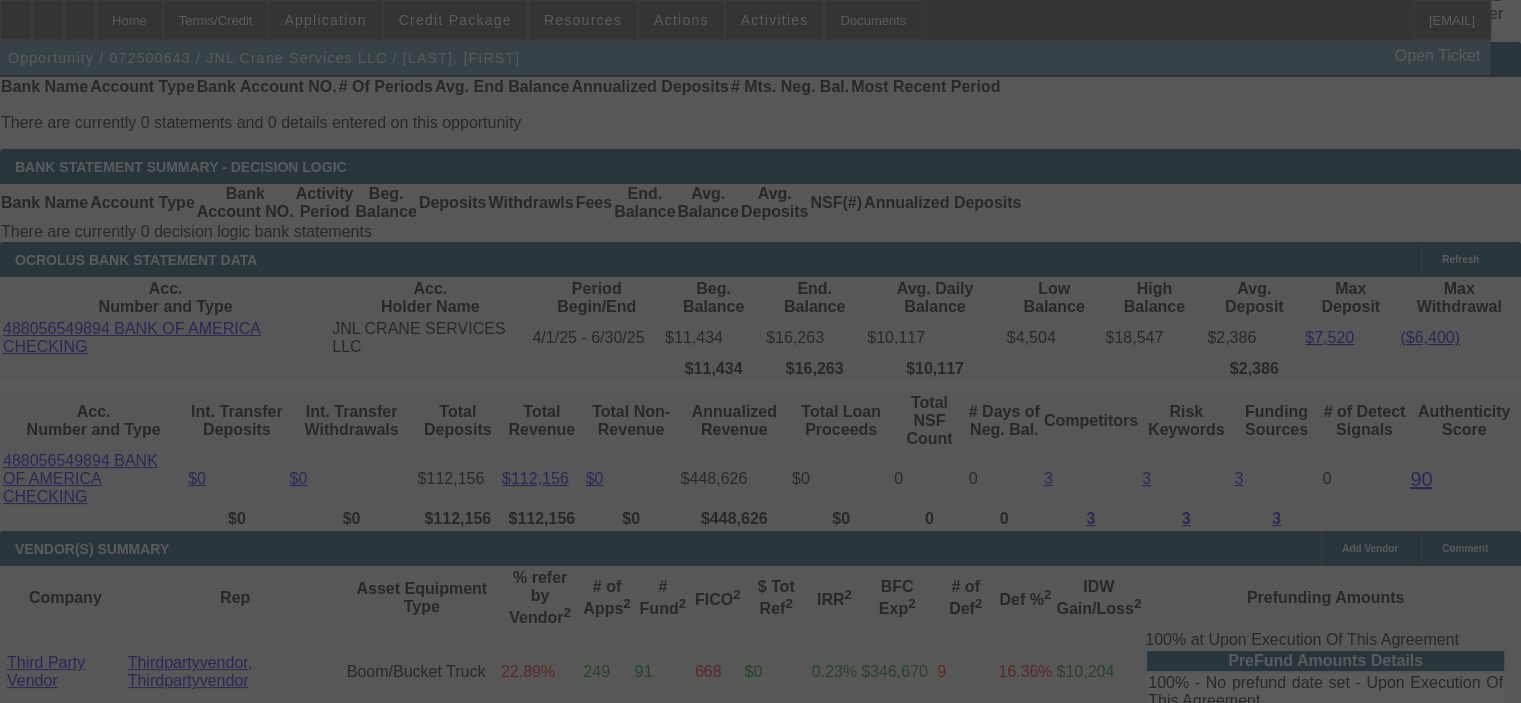select on "0" 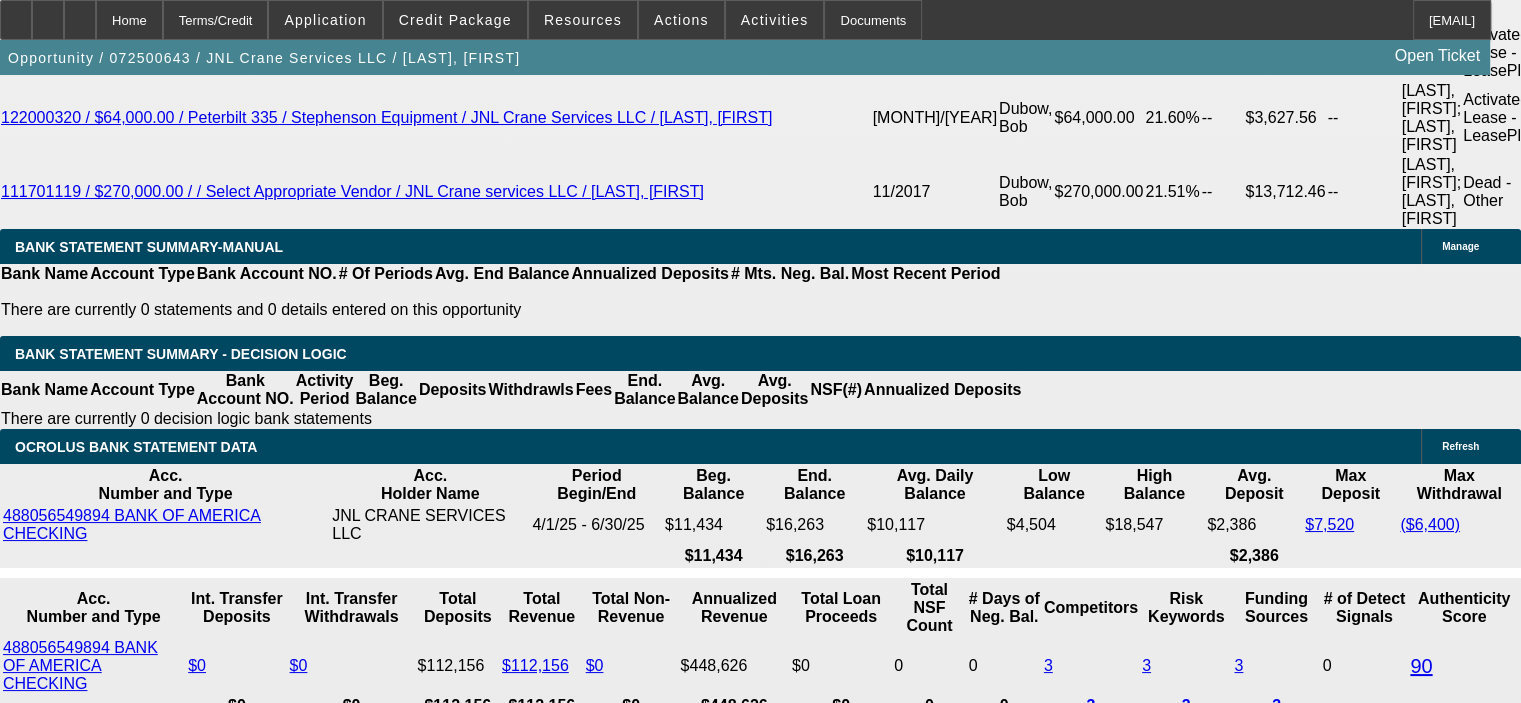 scroll, scrollTop: 3681, scrollLeft: 0, axis: vertical 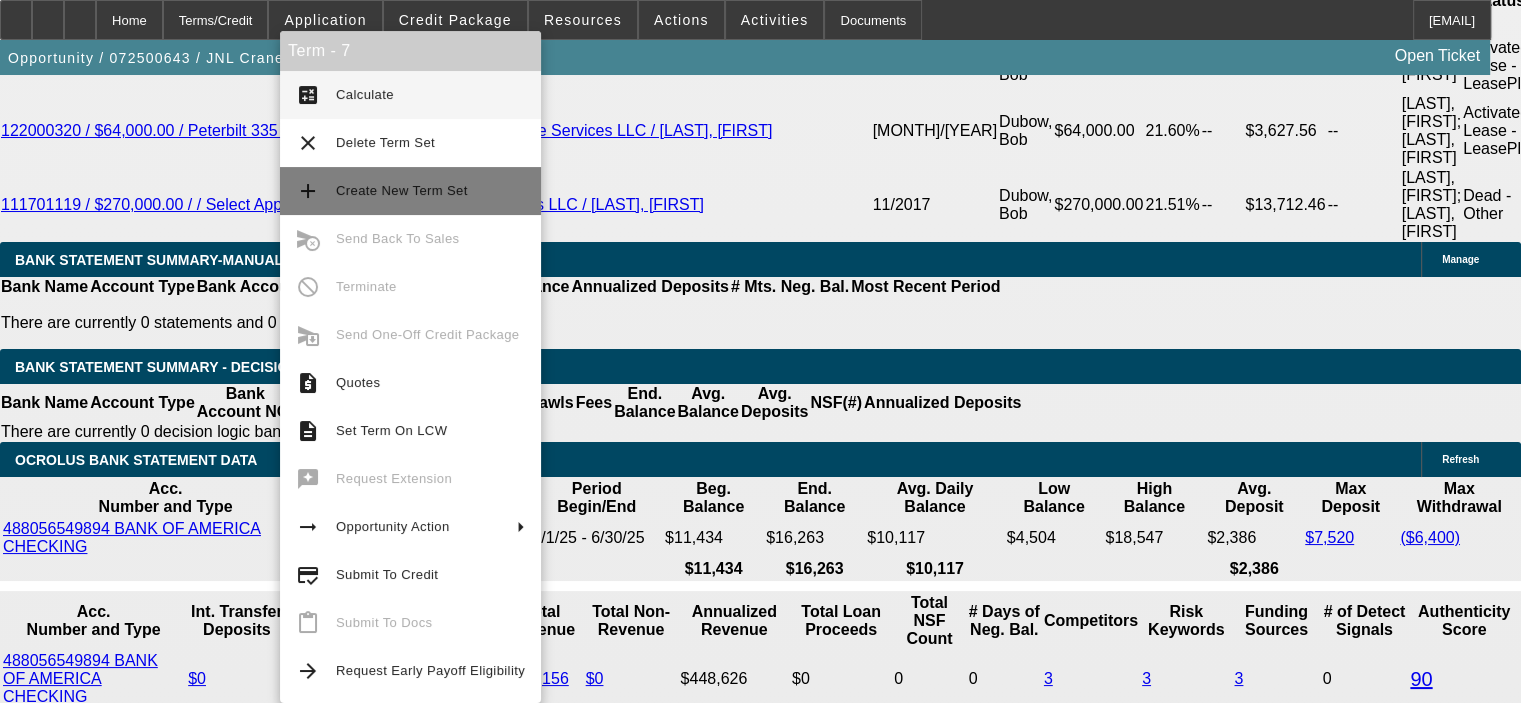 click on "Create New Term Set" at bounding box center (430, 191) 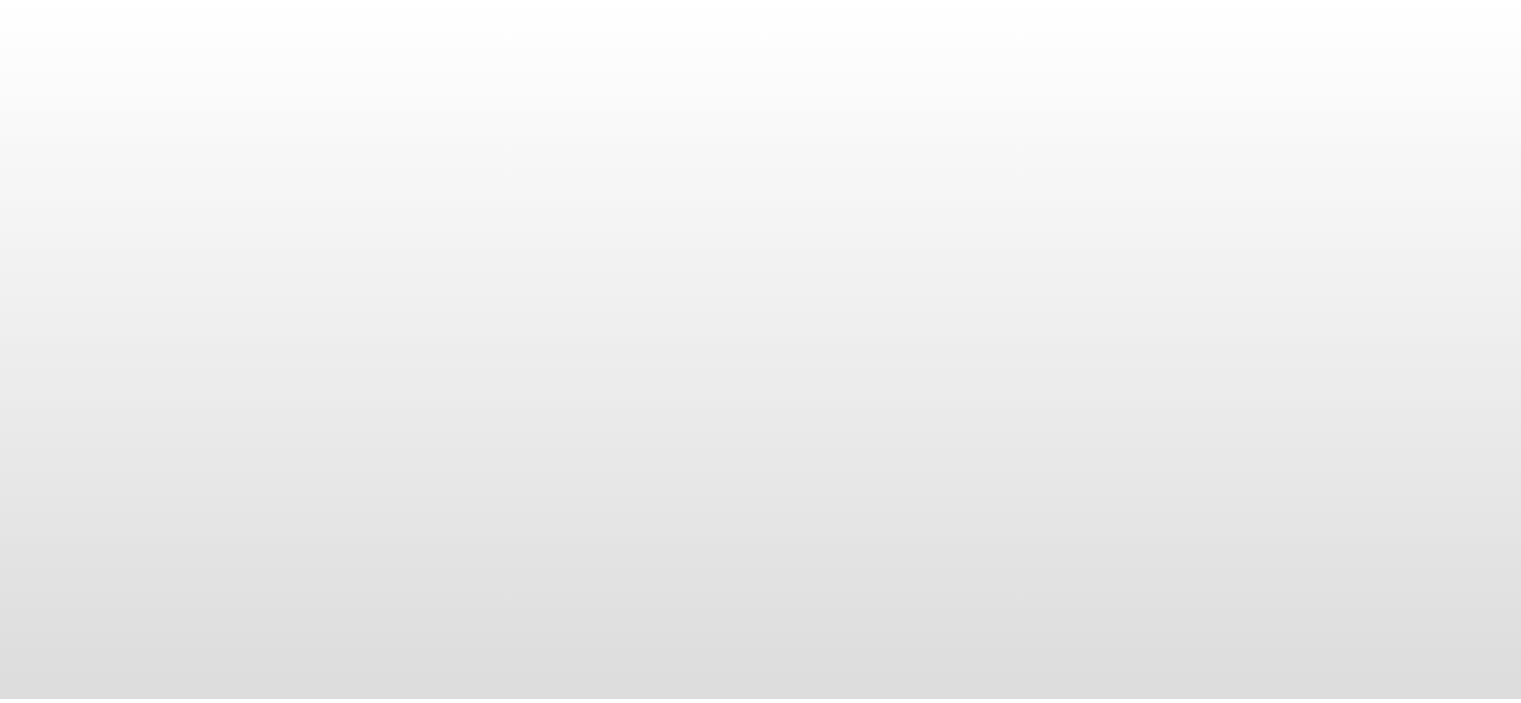 scroll, scrollTop: 0, scrollLeft: 0, axis: both 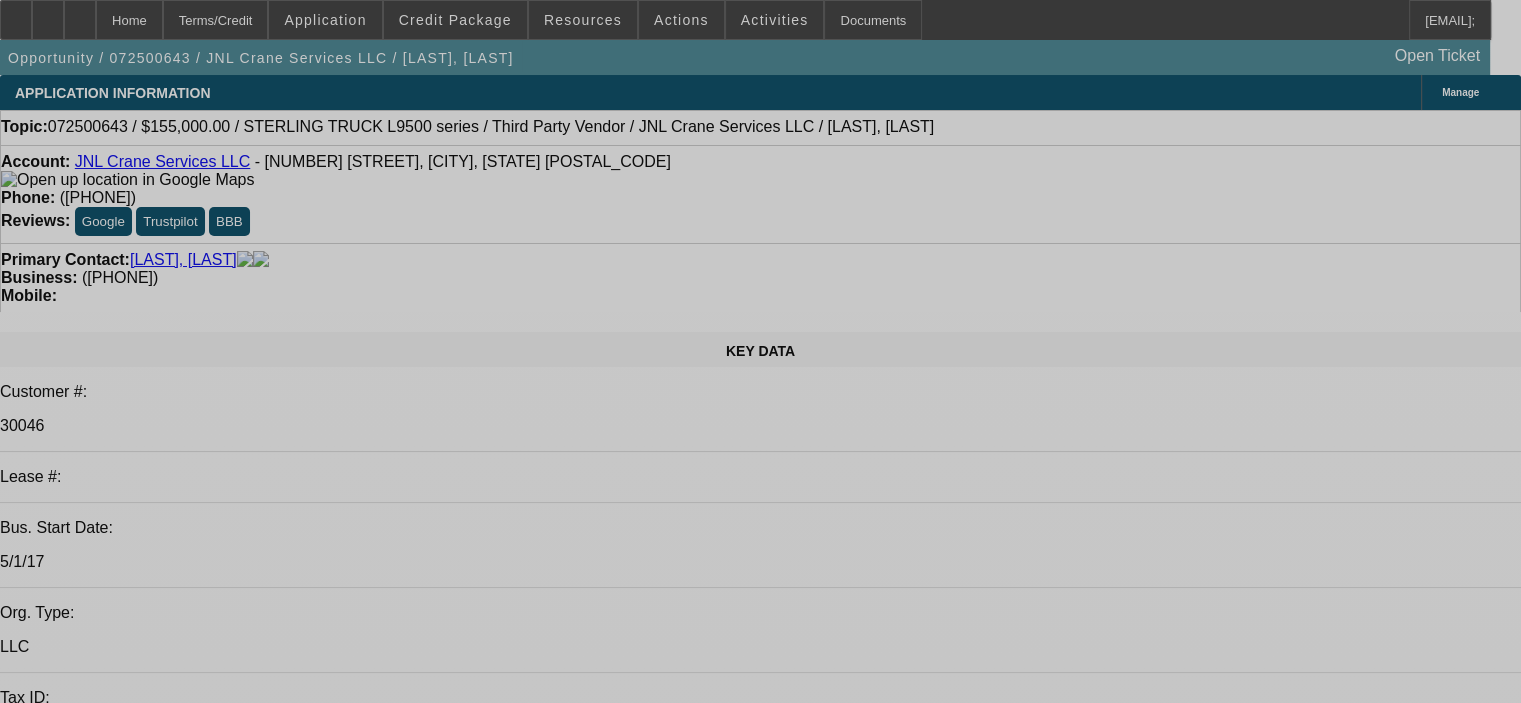 select on "0" 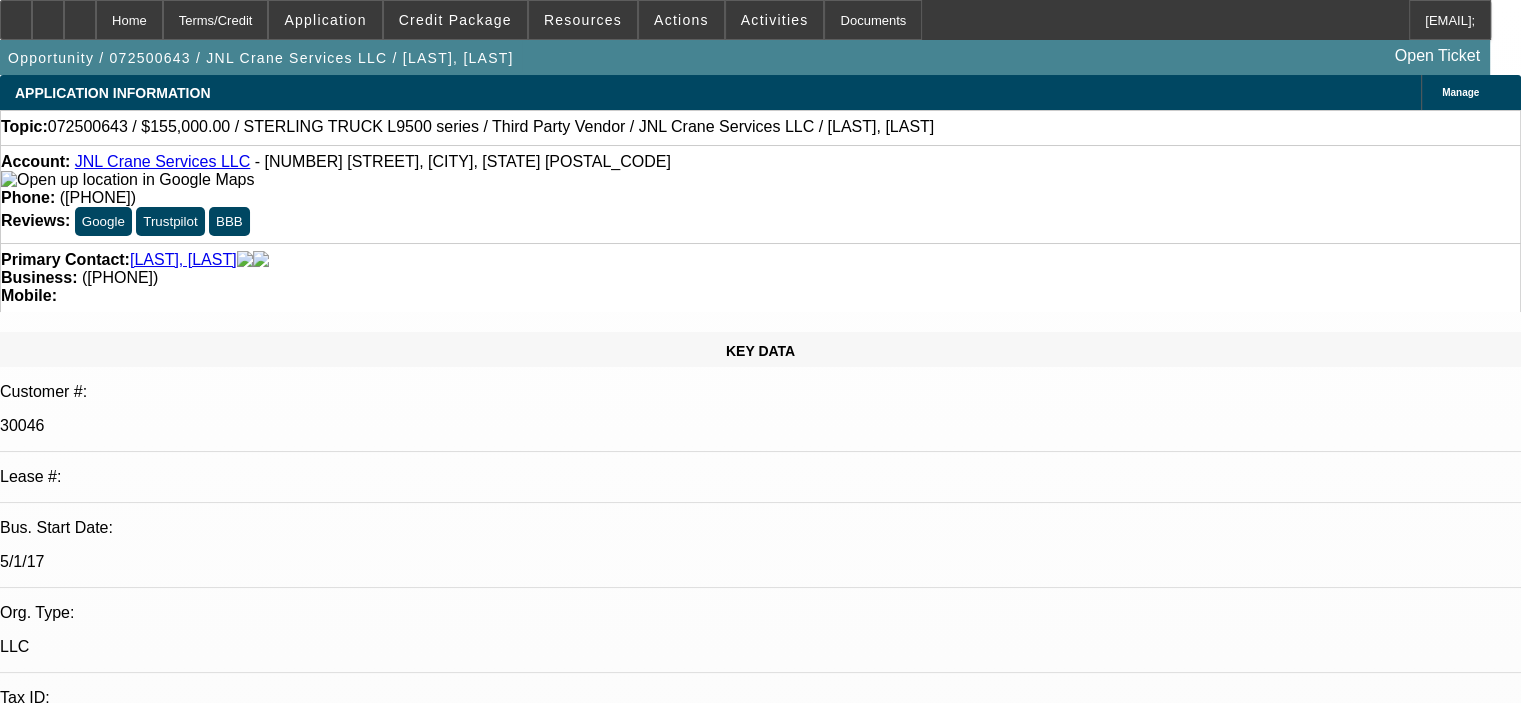 select on "2" 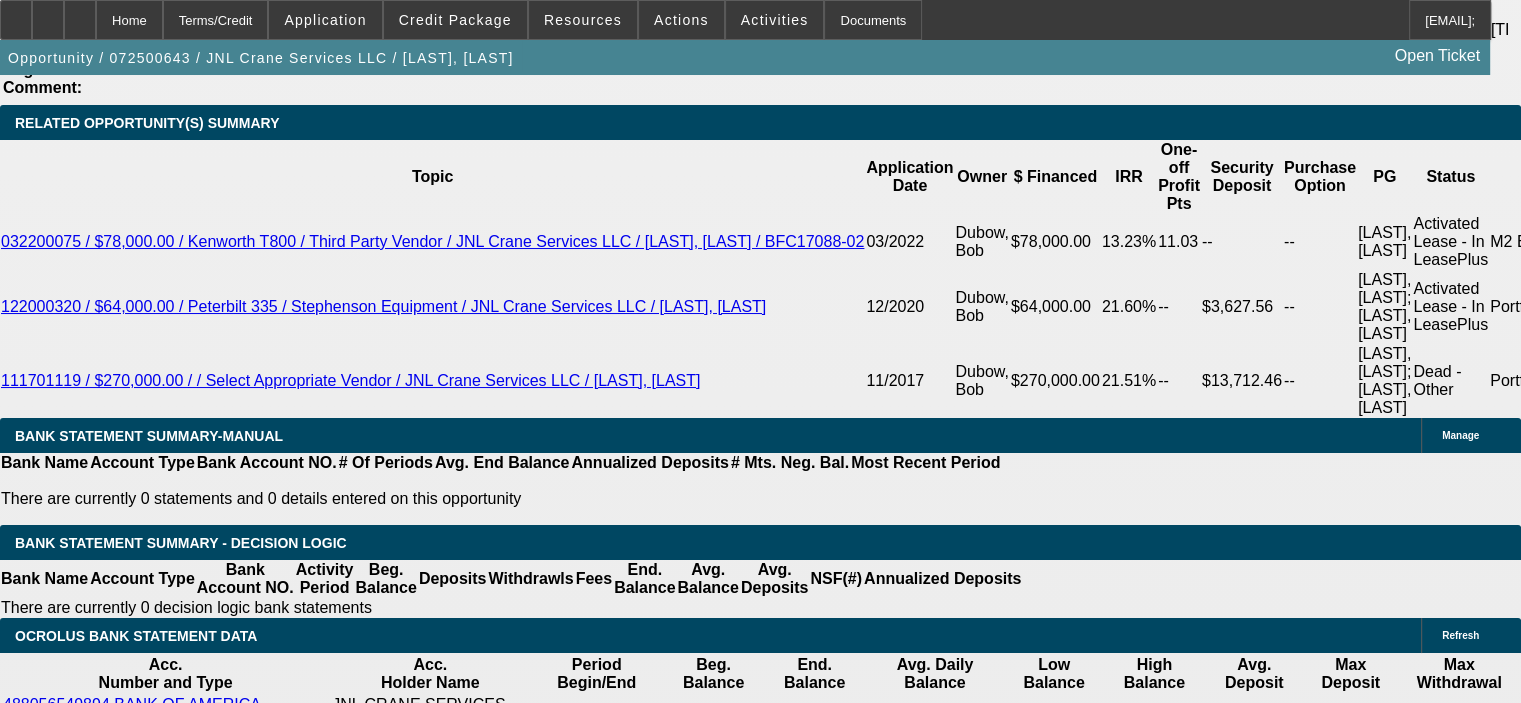 scroll, scrollTop: 3600, scrollLeft: 0, axis: vertical 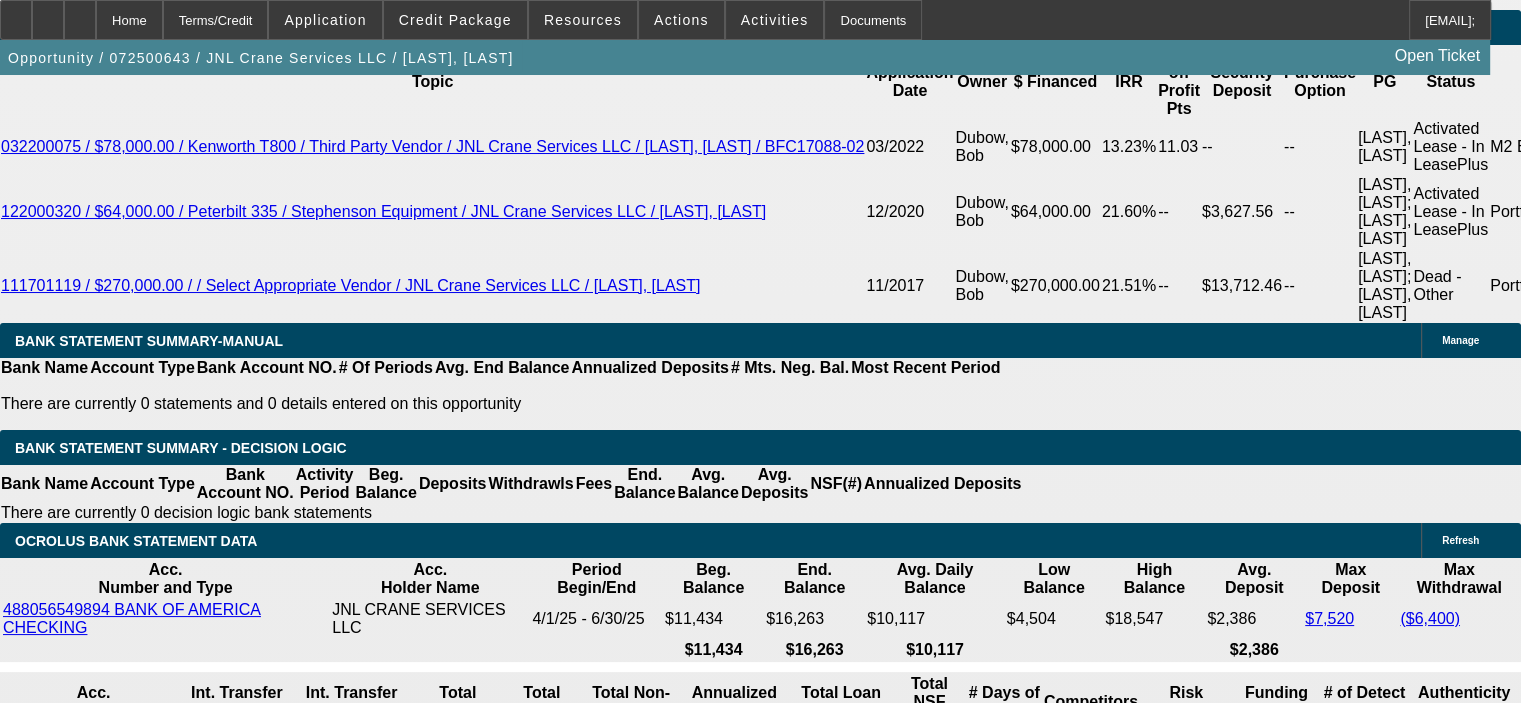 drag, startPoint x: 337, startPoint y: 554, endPoint x: 412, endPoint y: 551, distance: 75.059975 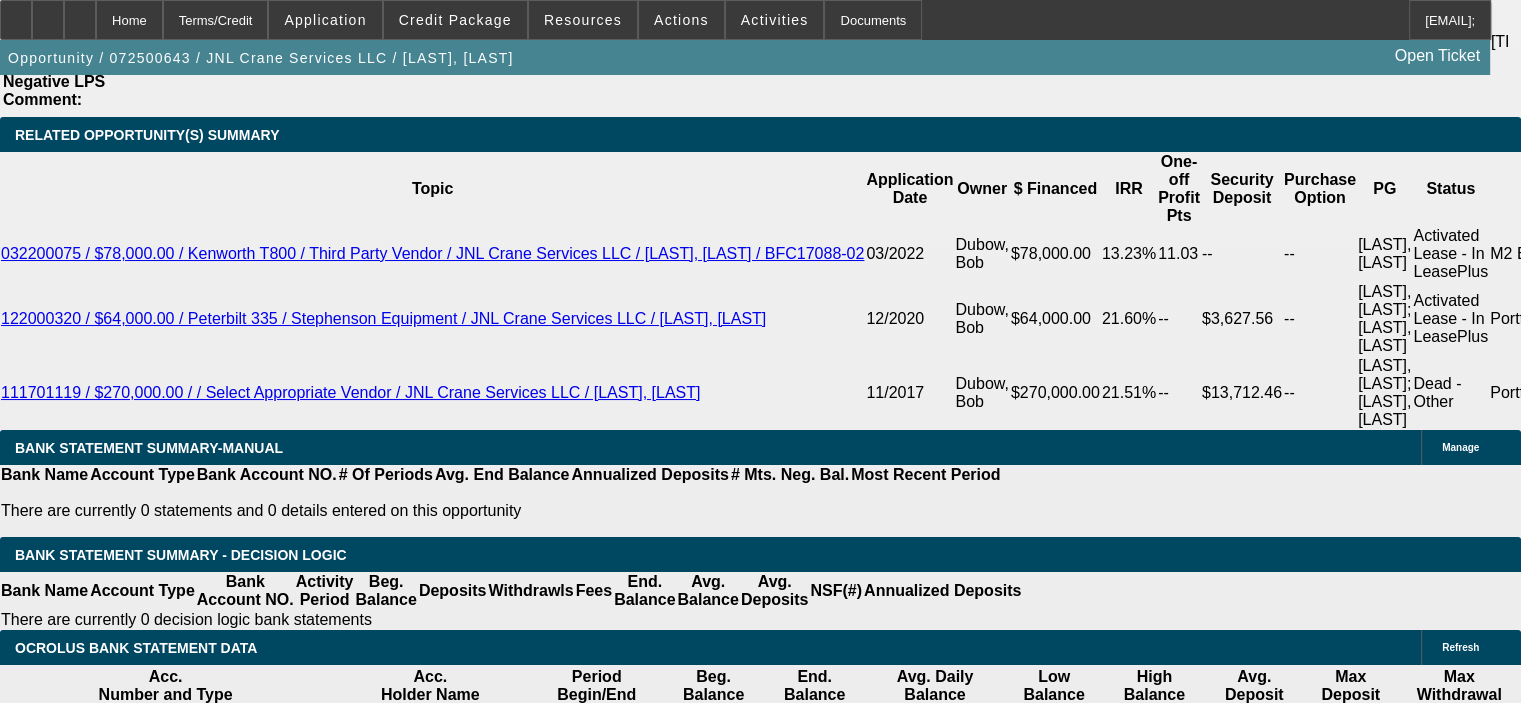 scroll, scrollTop: 3400, scrollLeft: 0, axis: vertical 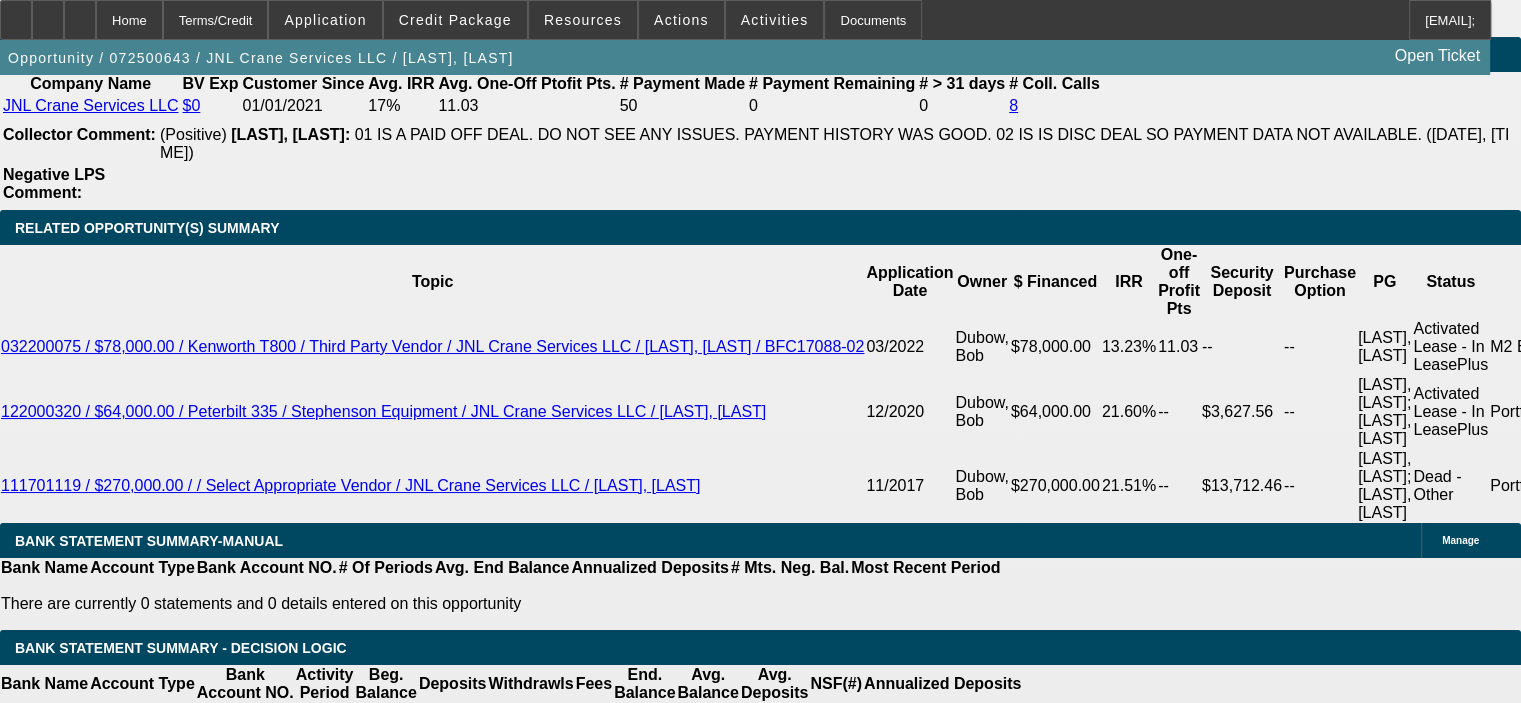 click at bounding box center [322, 1906] 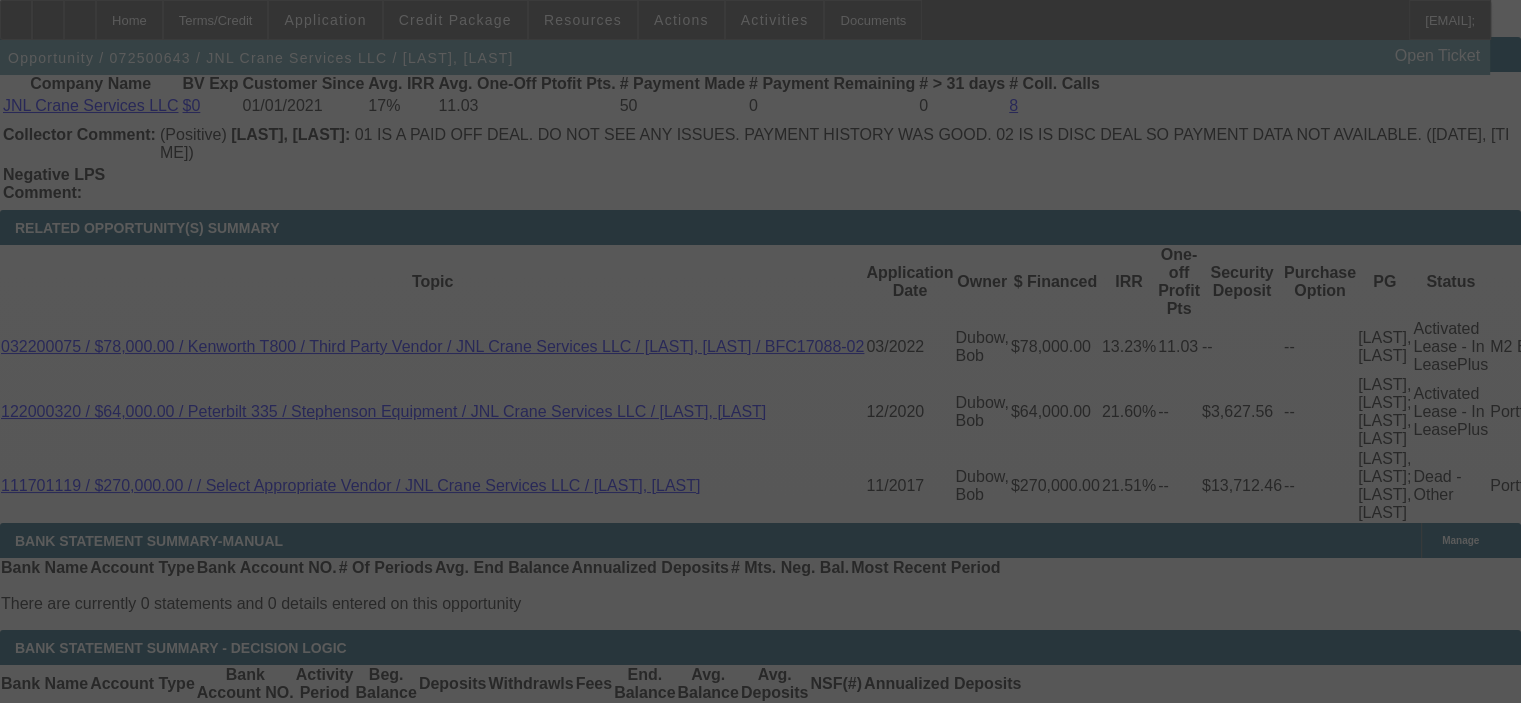 select on "0" 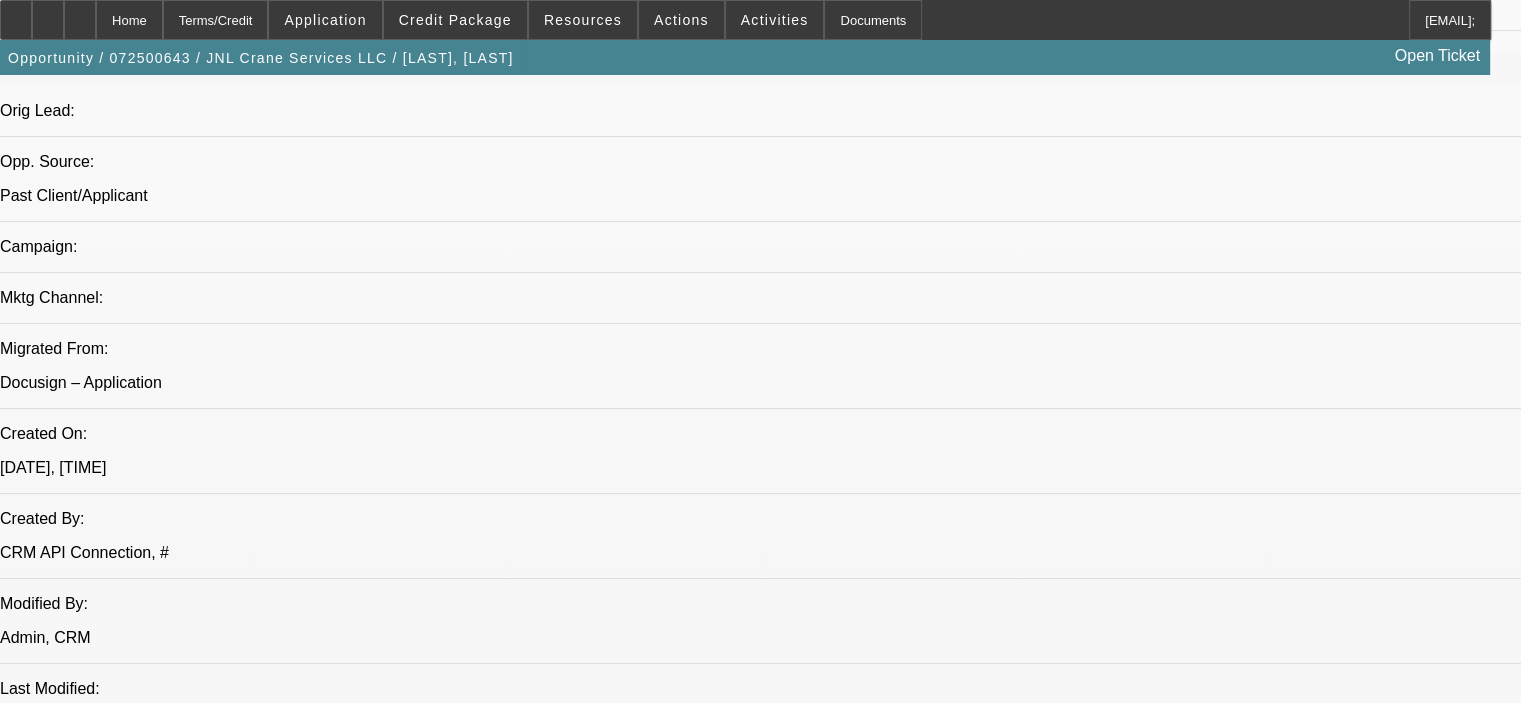 scroll, scrollTop: 1300, scrollLeft: 0, axis: vertical 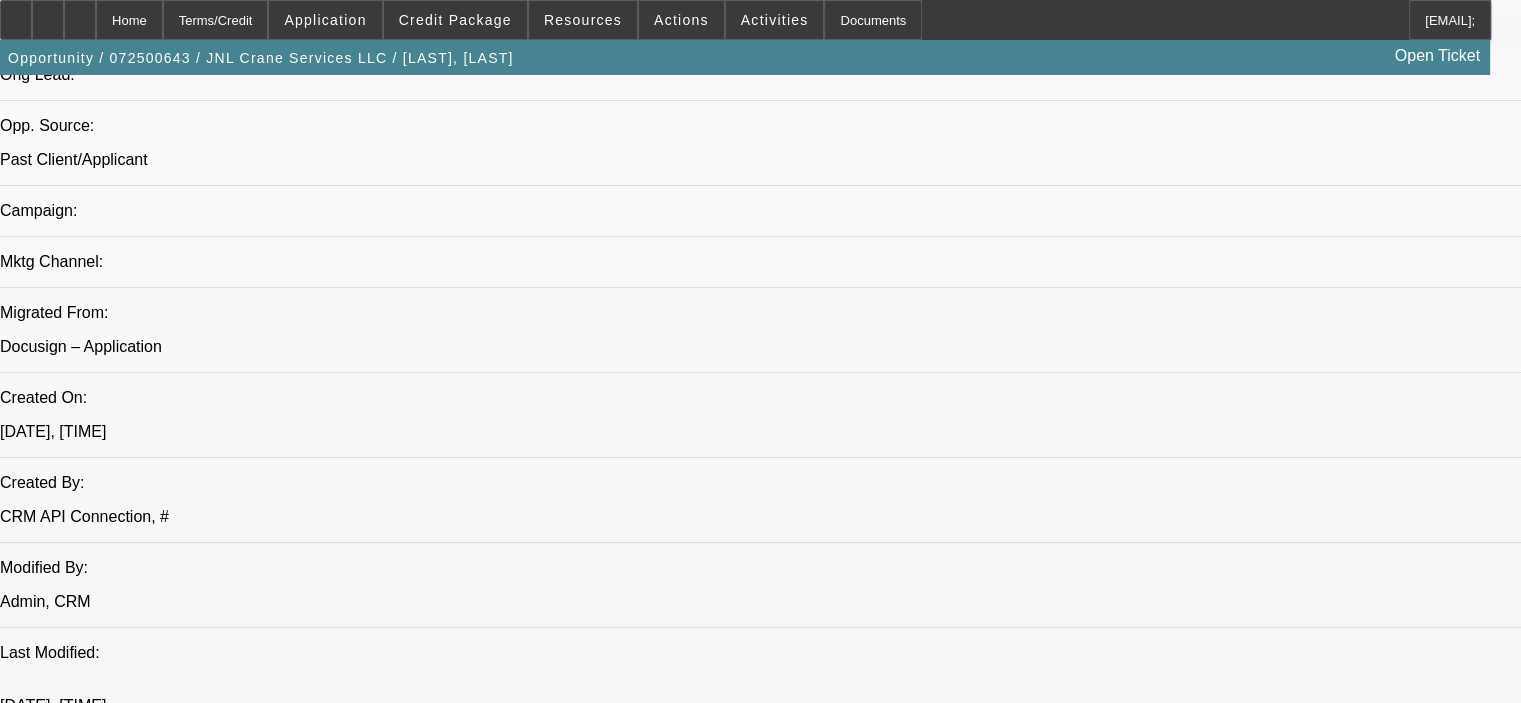 click on "122000320 / $64,000.00 / Peterbilt  335 / Stephenson Equipment / JNL Crane Services LLC / [LAST], [FIRST]" at bounding box center [432, 2446] 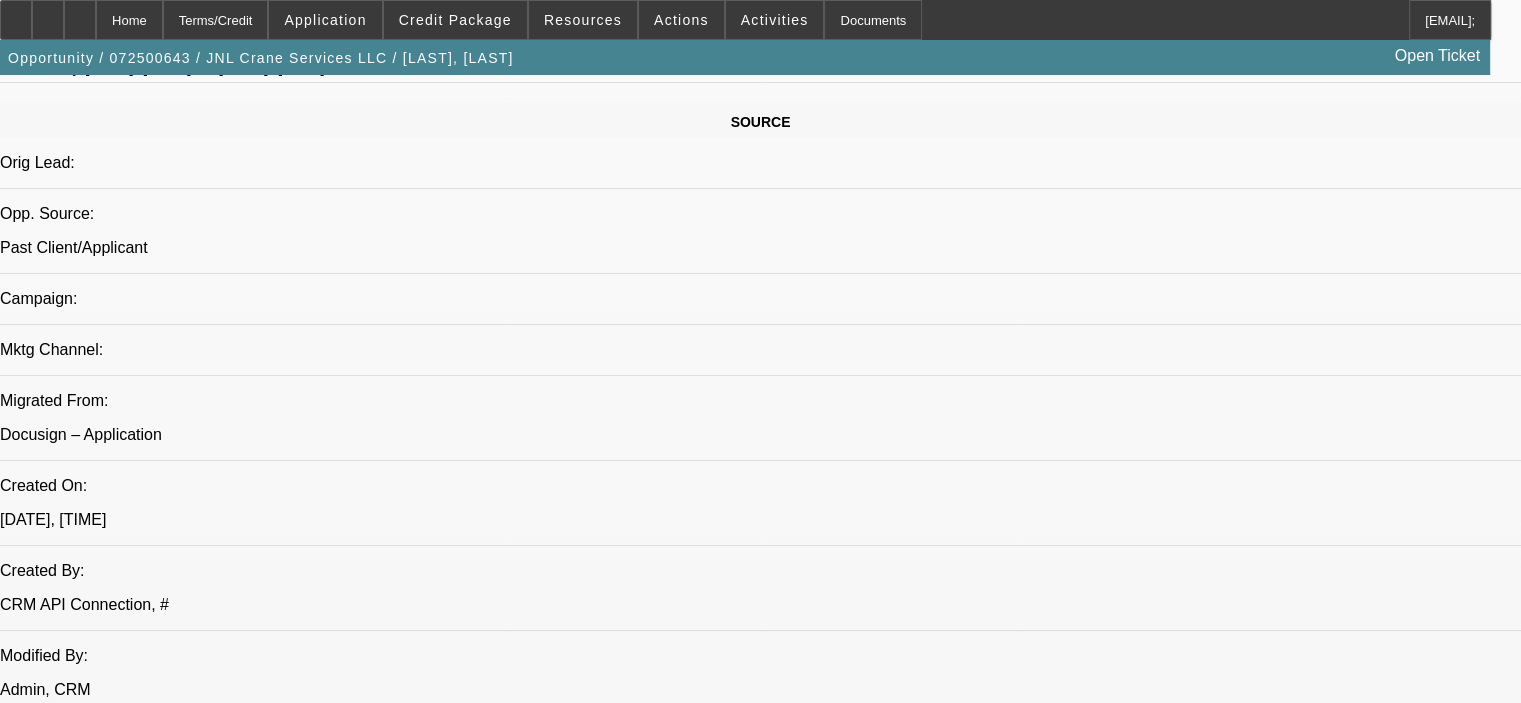 scroll, scrollTop: 1200, scrollLeft: 0, axis: vertical 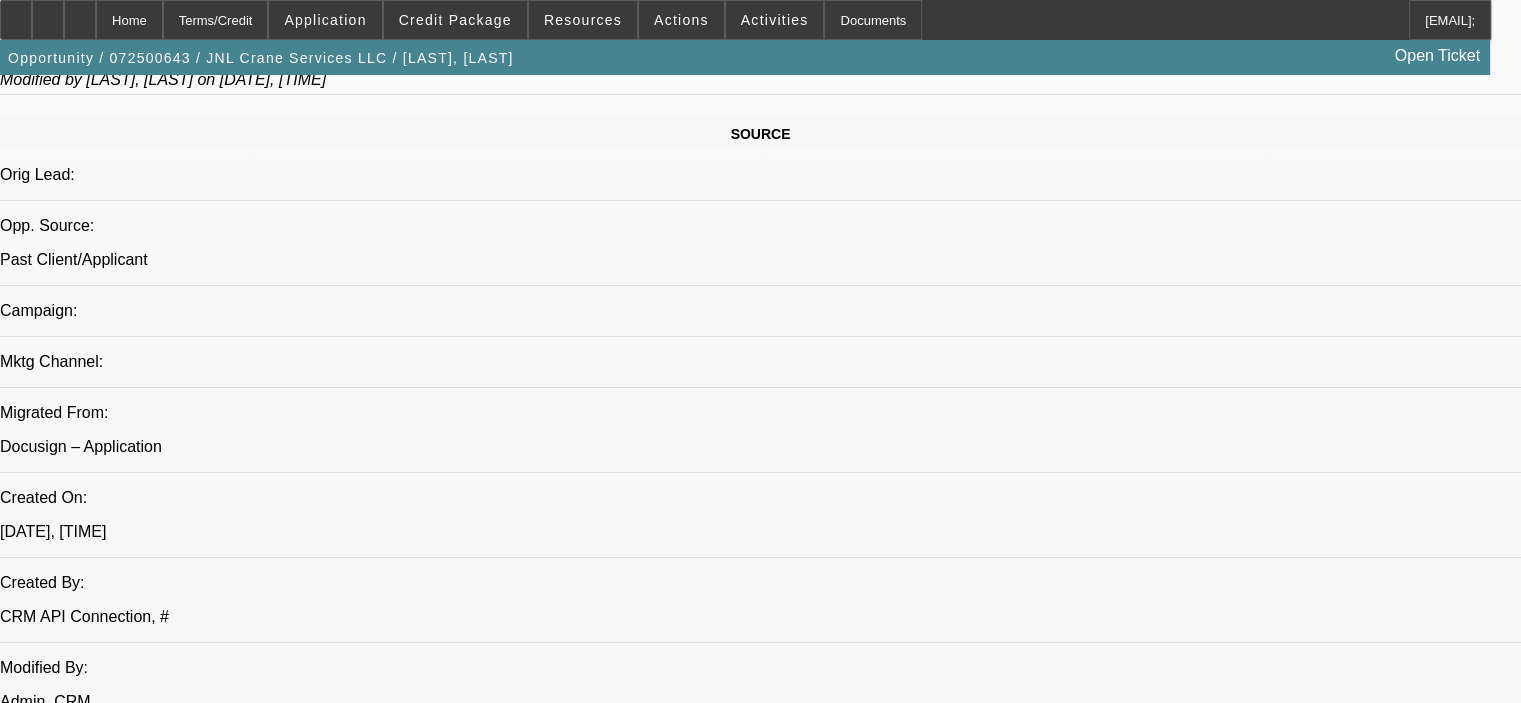 click on "032200075 / $78,000.00 / Kenworth T800 / Third Party Vendor / JNL Crane Services LLC / [LAST], [FIRST] / BFC17088-02" at bounding box center [432, 2546] 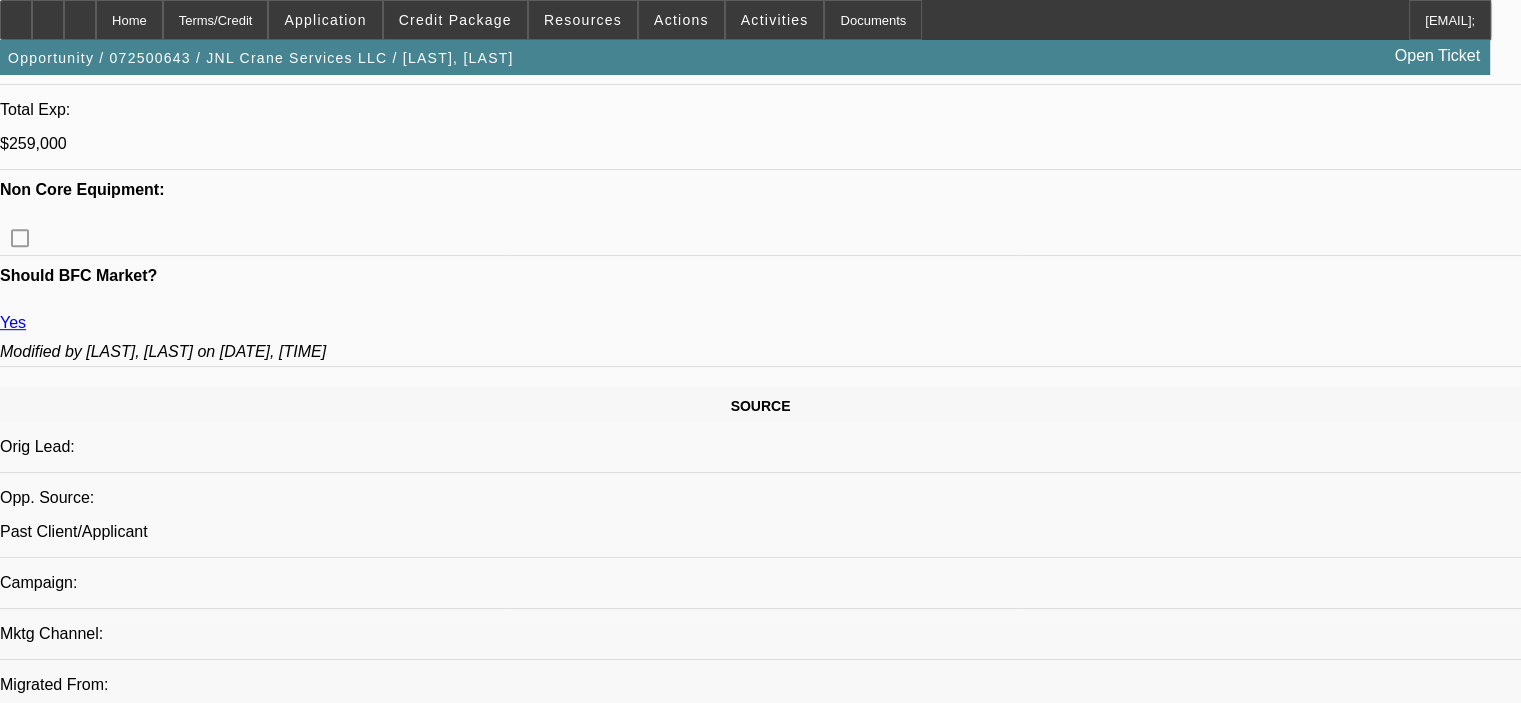 scroll, scrollTop: 900, scrollLeft: 0, axis: vertical 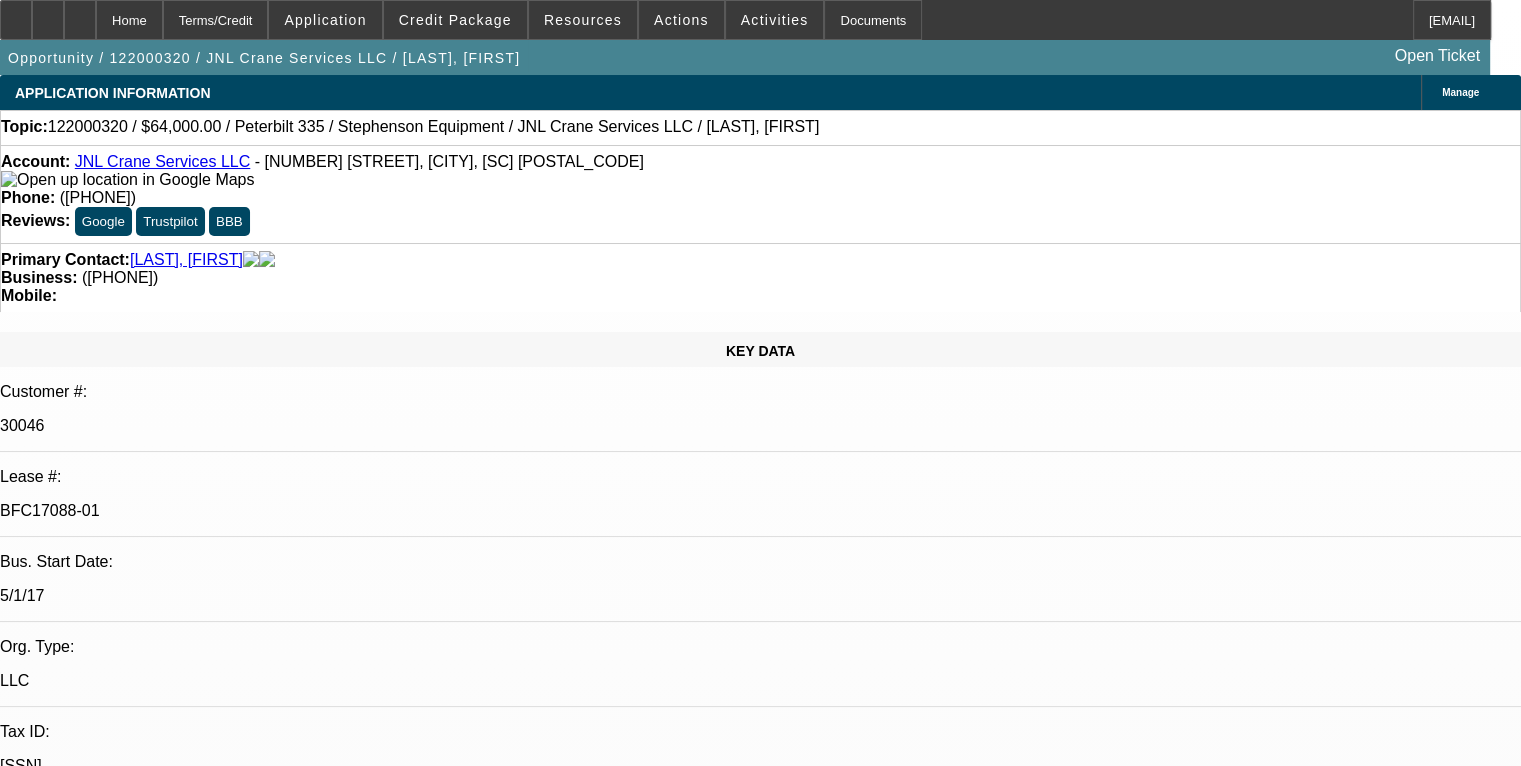 select on "0" 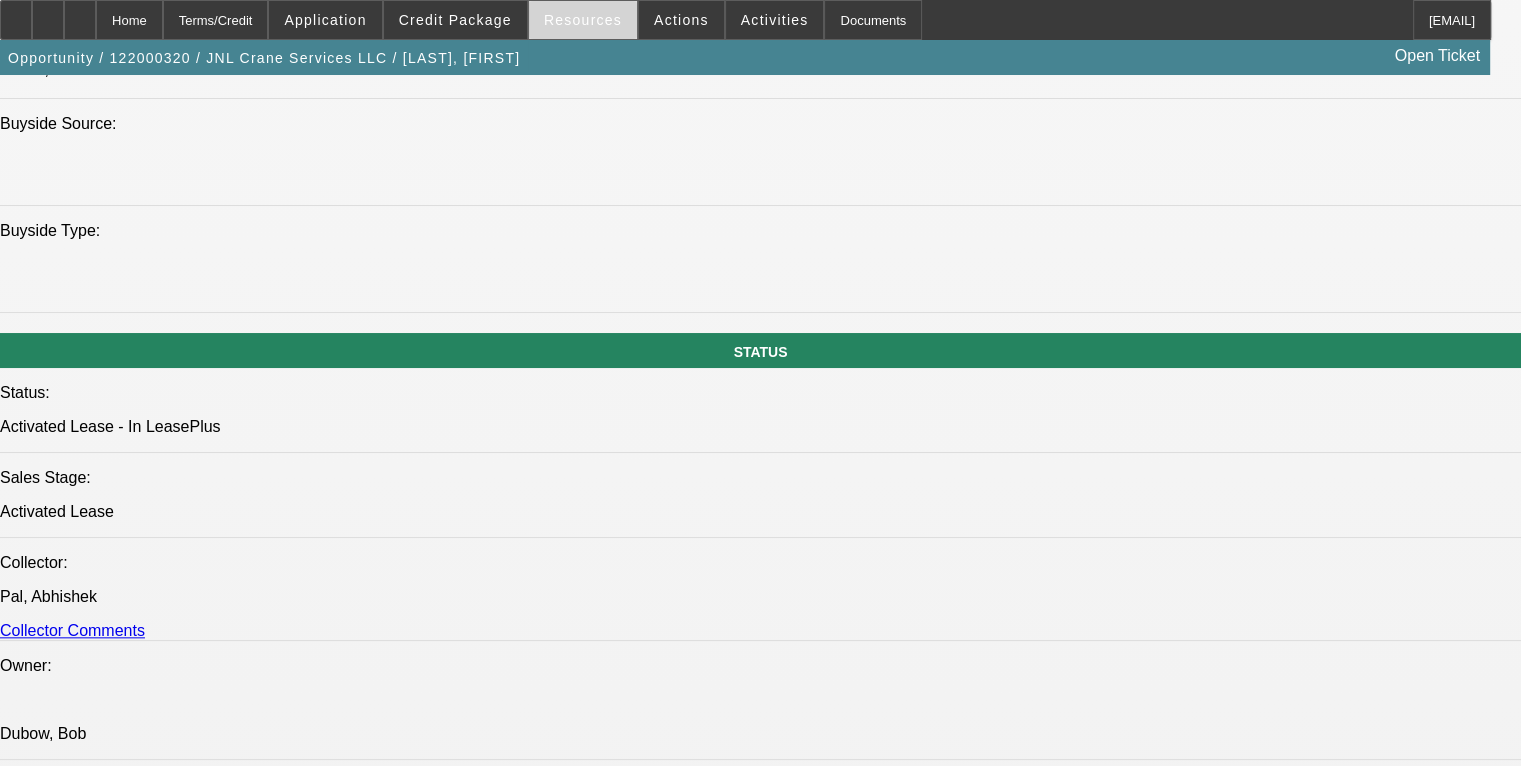 scroll, scrollTop: 2000, scrollLeft: 0, axis: vertical 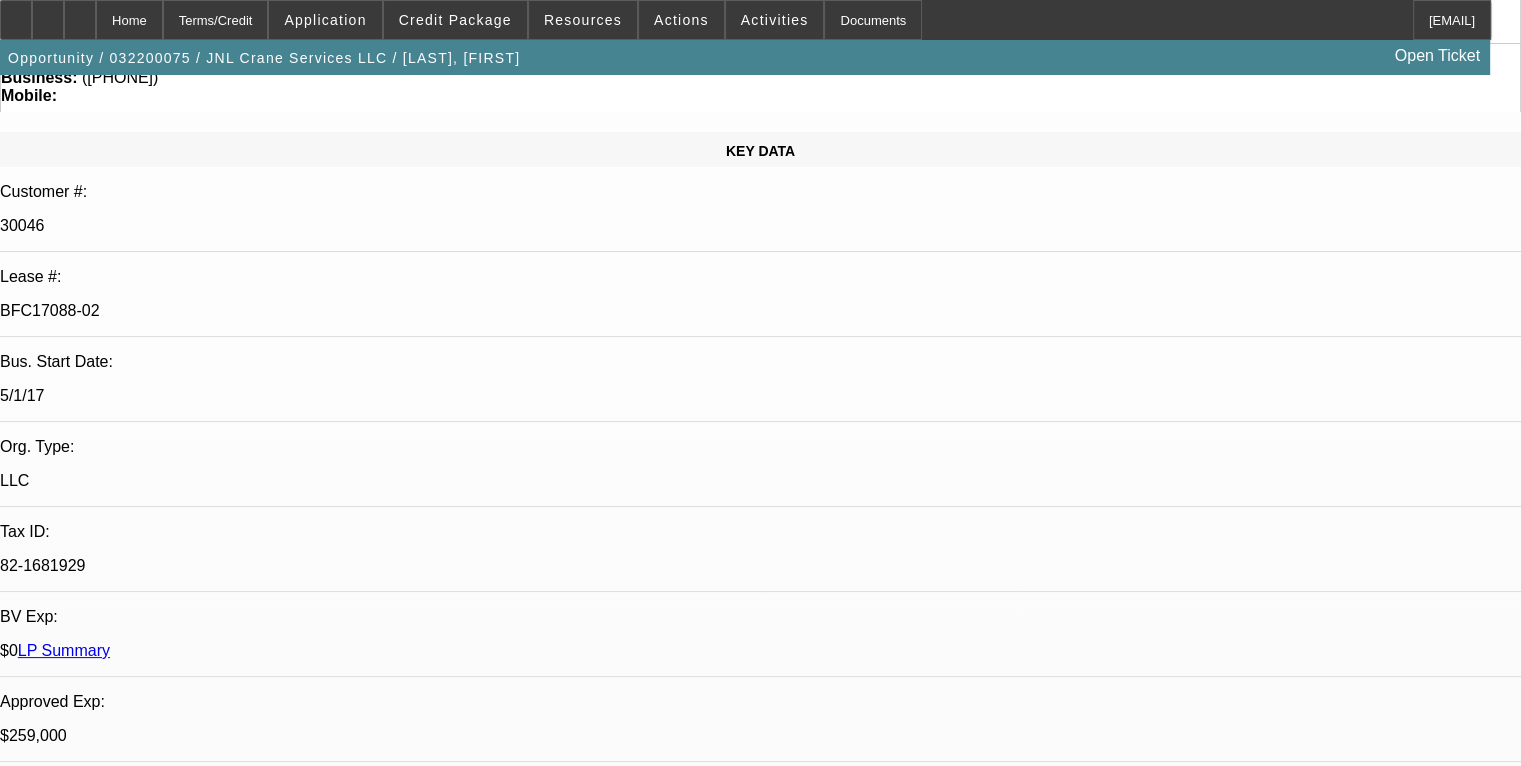 select on "0" 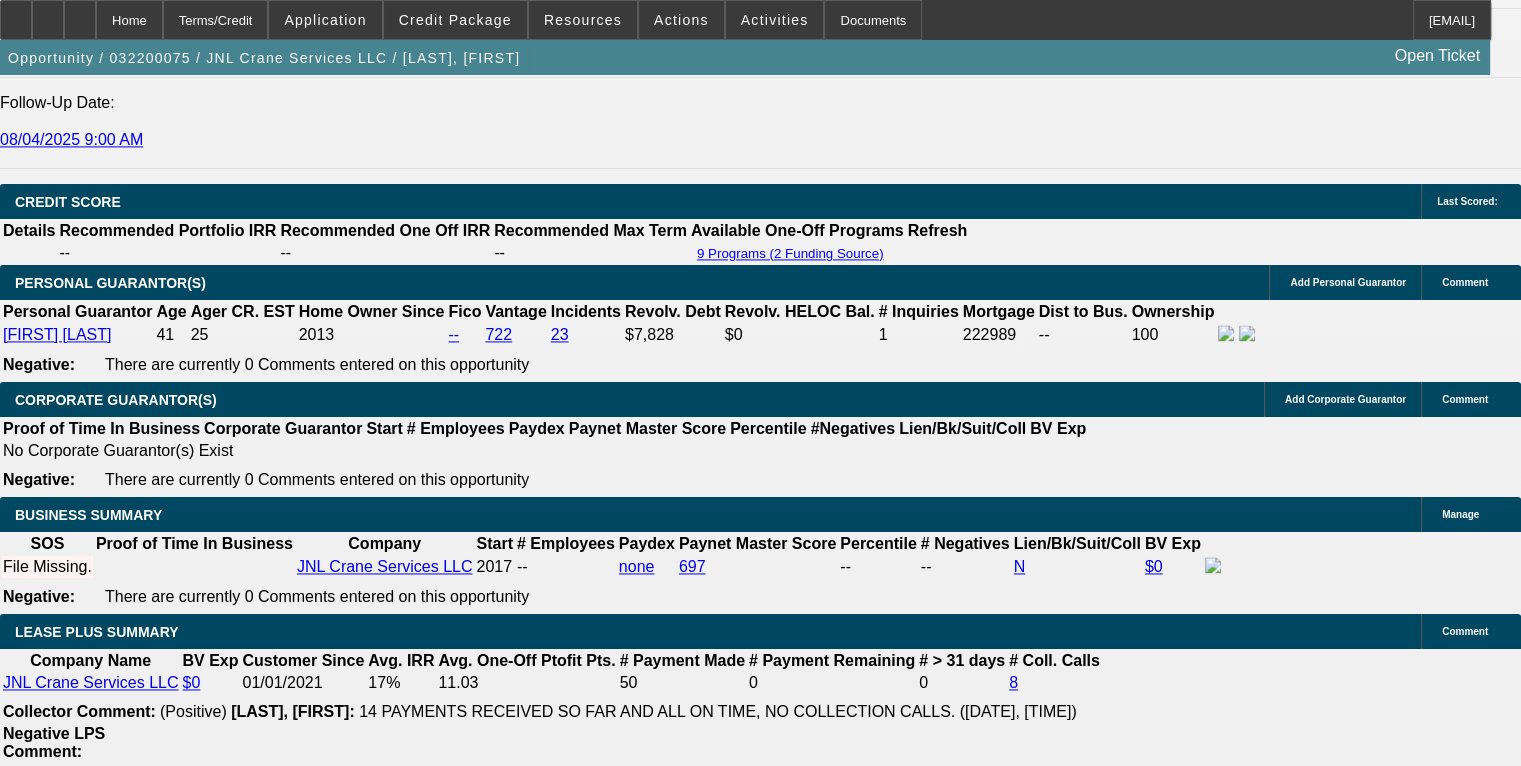 scroll, scrollTop: 3000, scrollLeft: 0, axis: vertical 